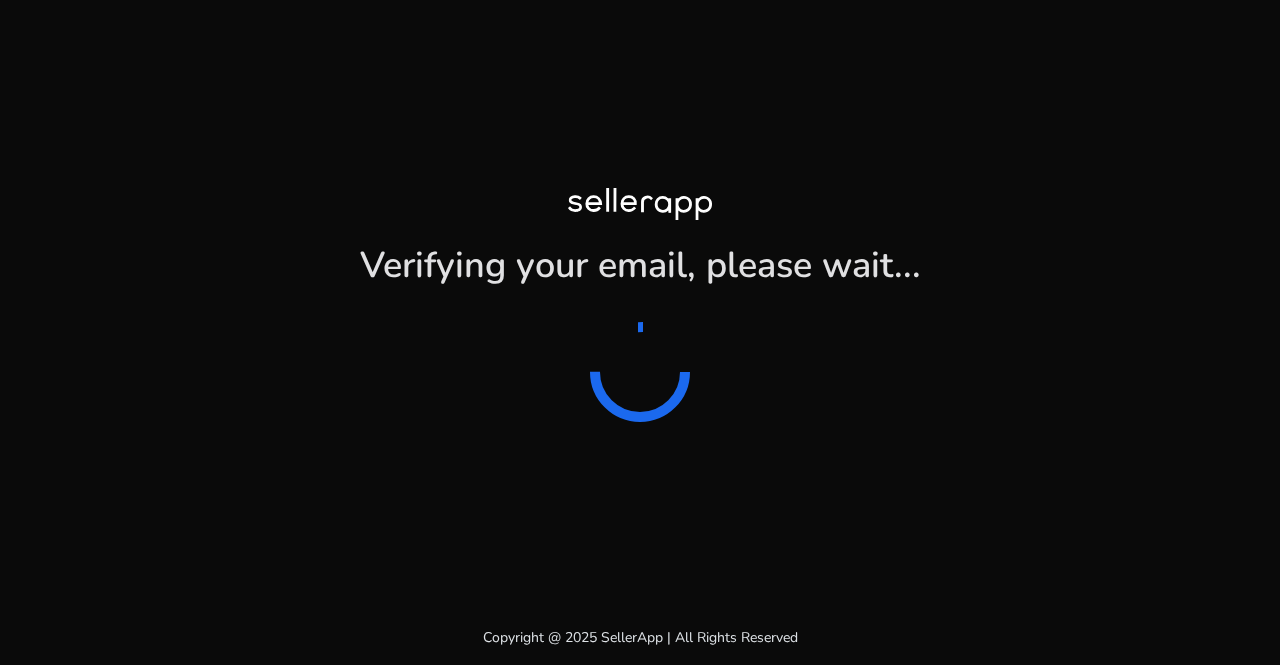 scroll, scrollTop: 0, scrollLeft: 0, axis: both 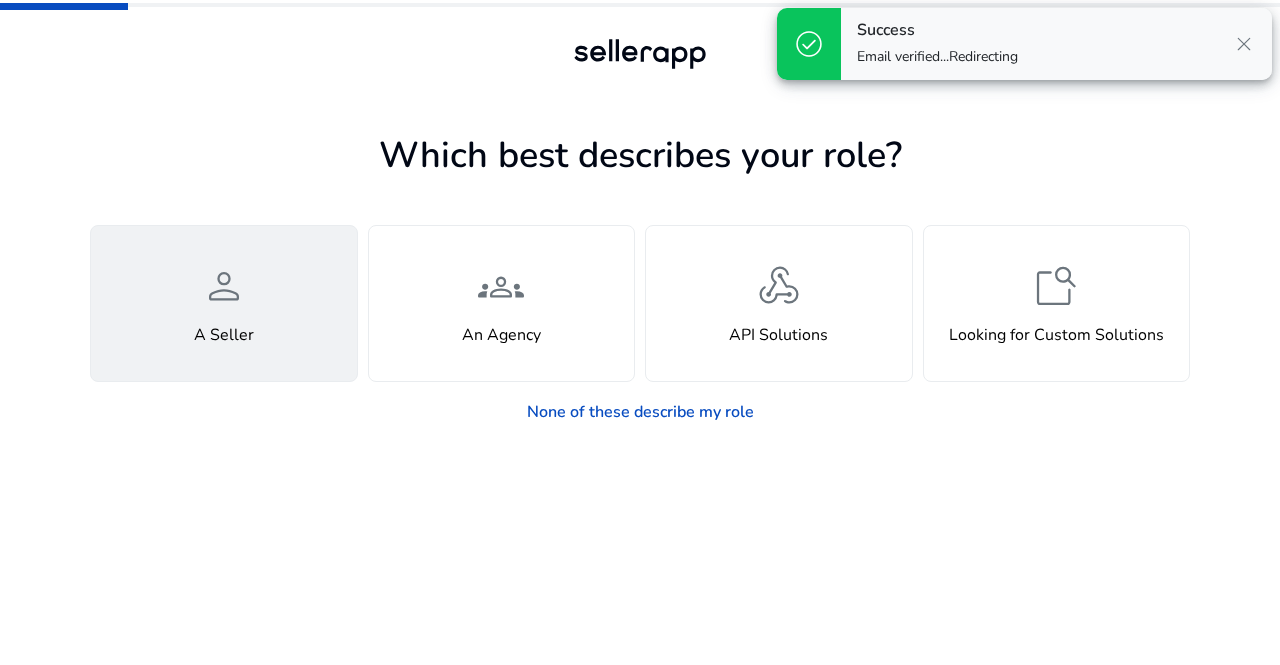 click on "person  A Seller" 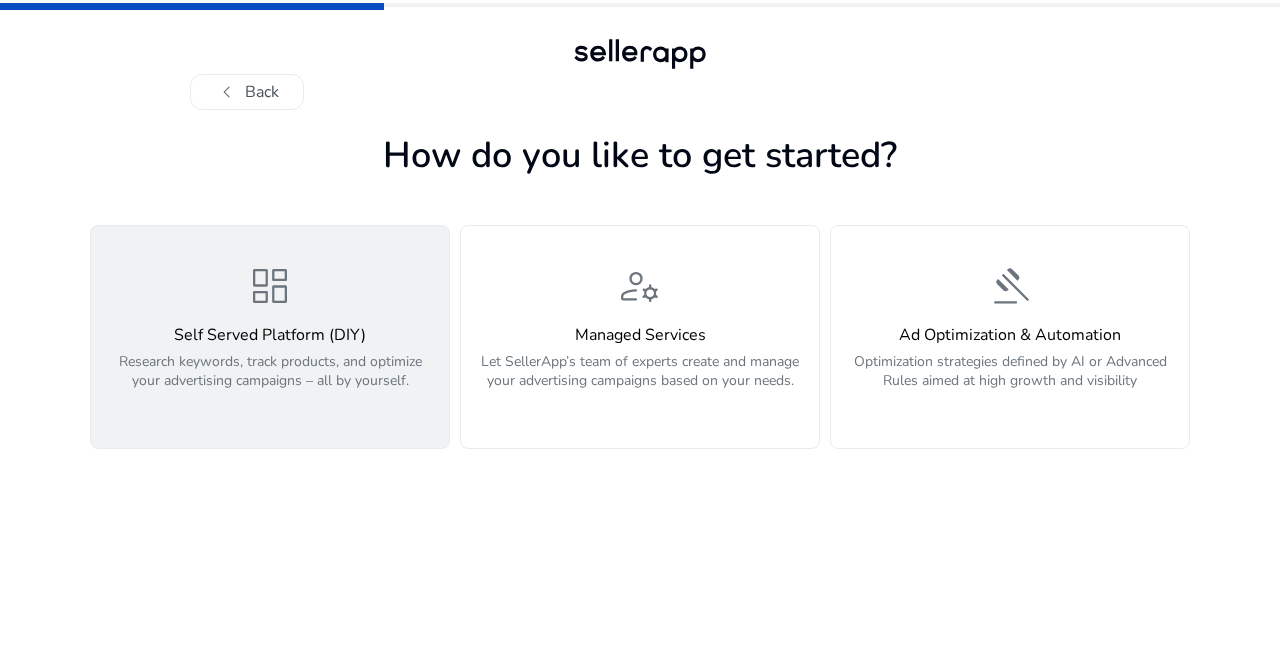 click on "Self Served Platform (DIY)" 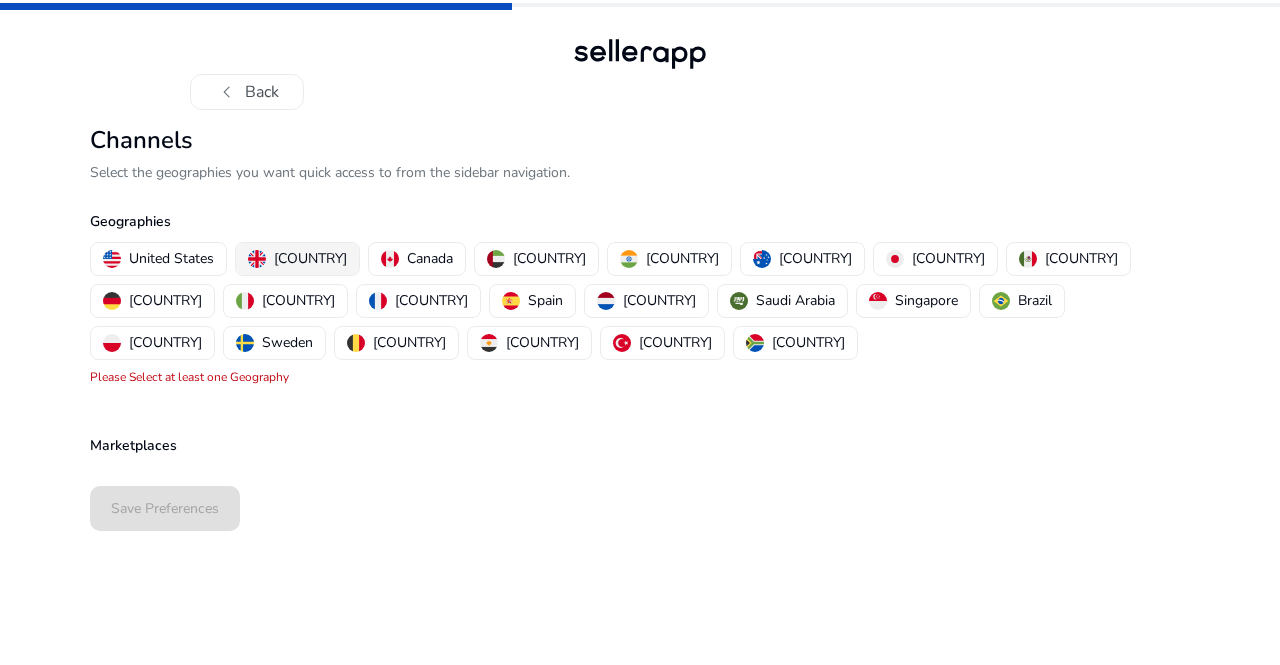 click on "[COUNTRY]" at bounding box center (310, 258) 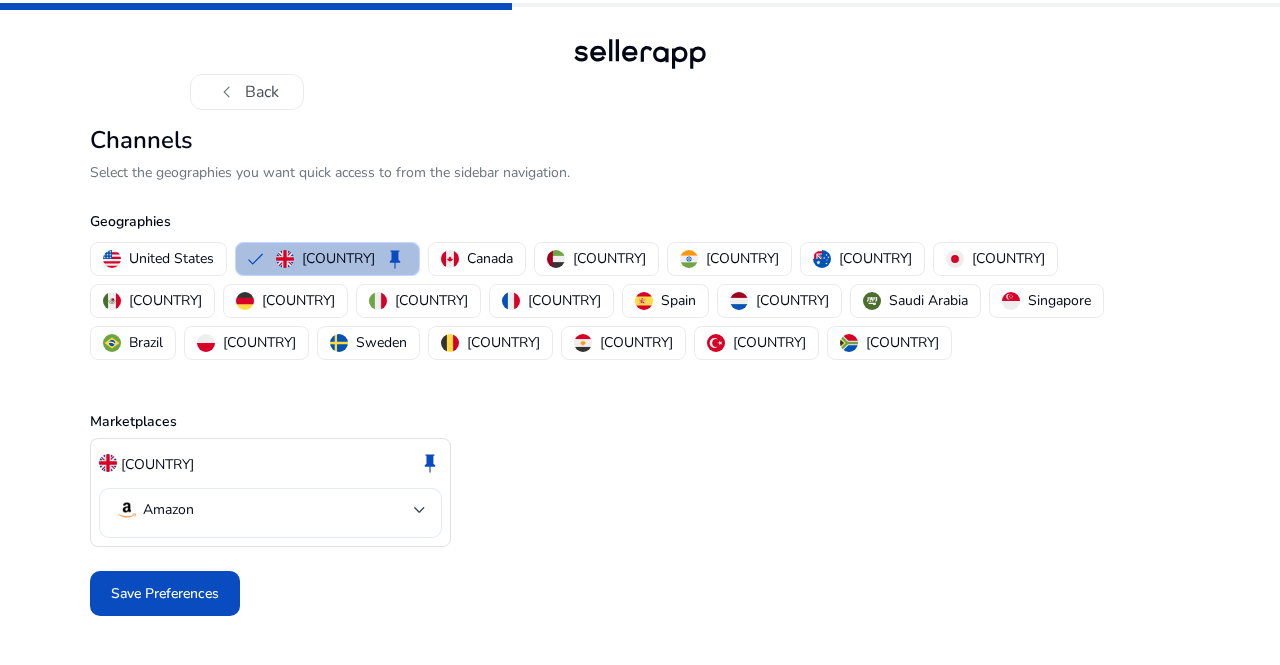click on "Amazon" at bounding box center (264, 510) 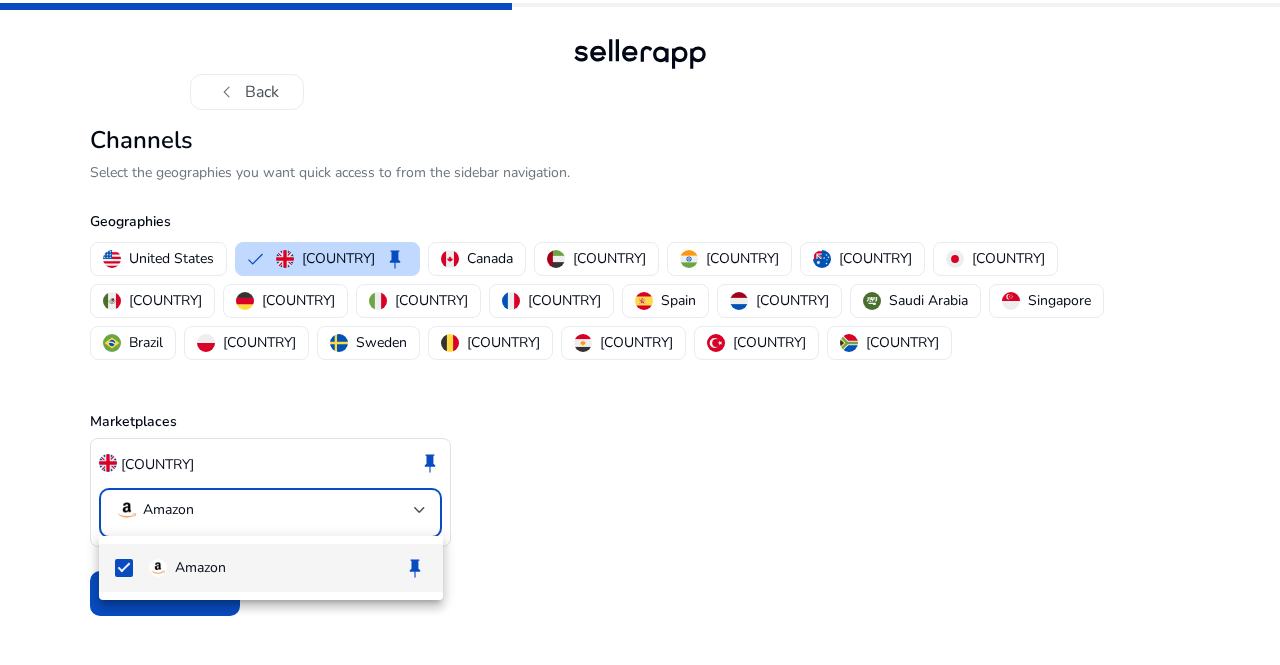 click at bounding box center (640, 332) 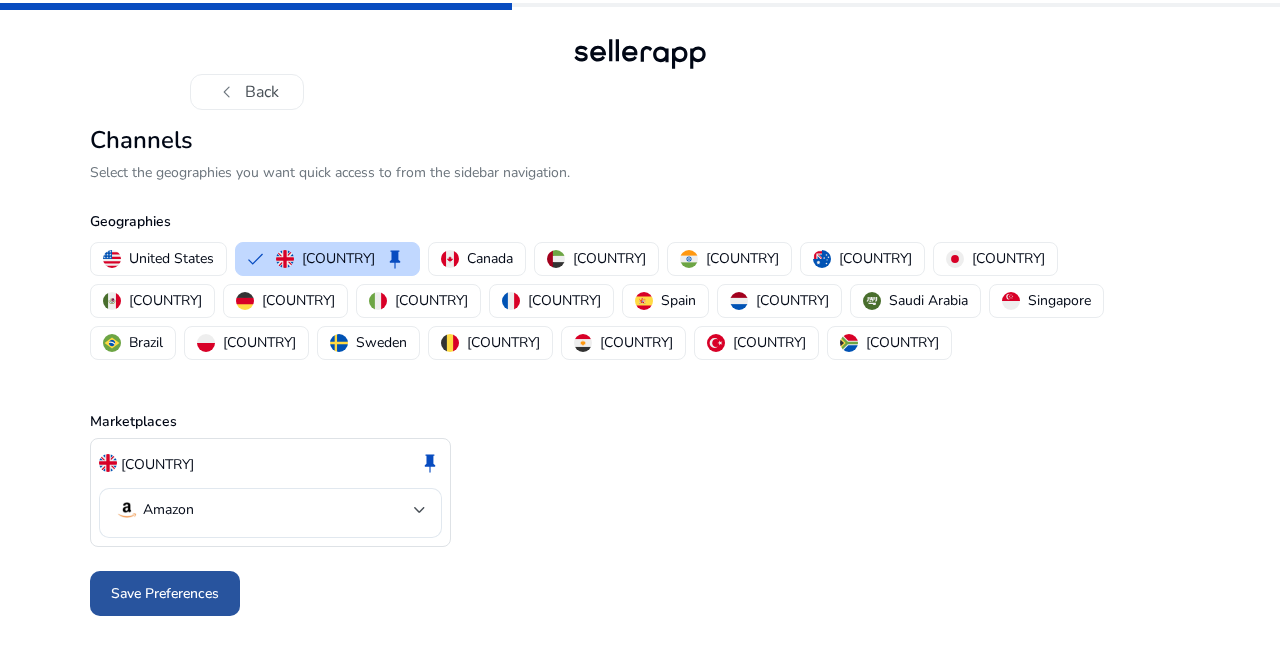 click on "Save Preferences" 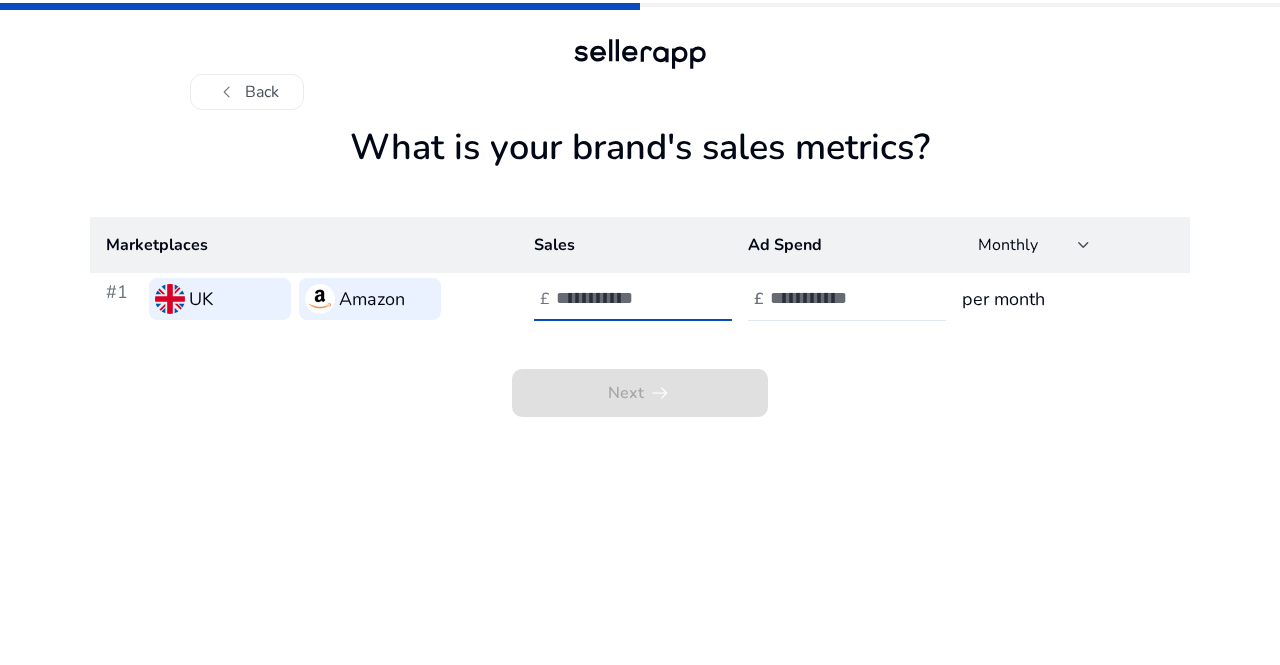 click at bounding box center [623, 298] 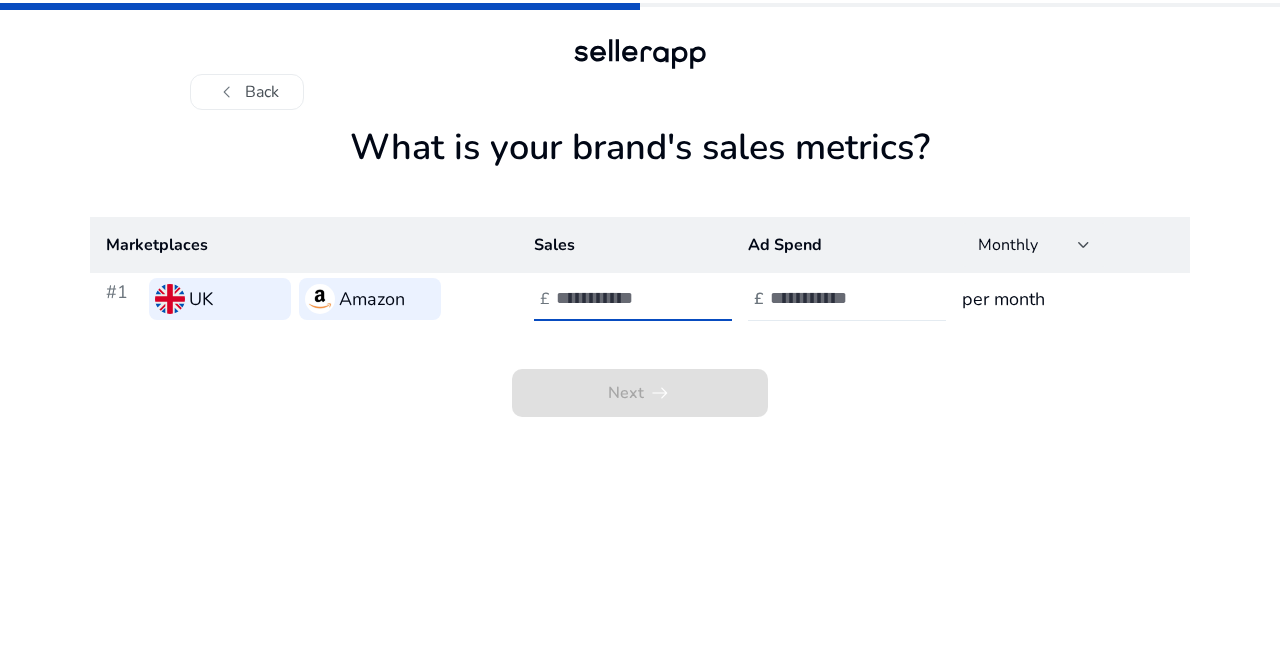type on "***" 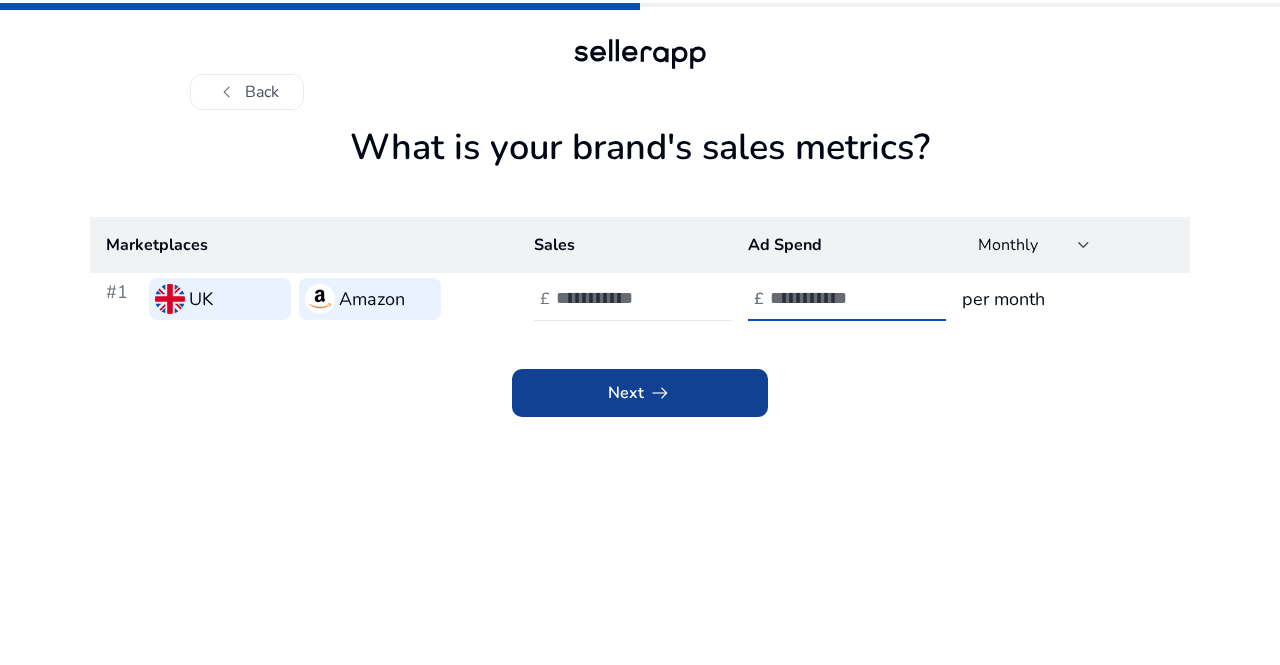 type on "**" 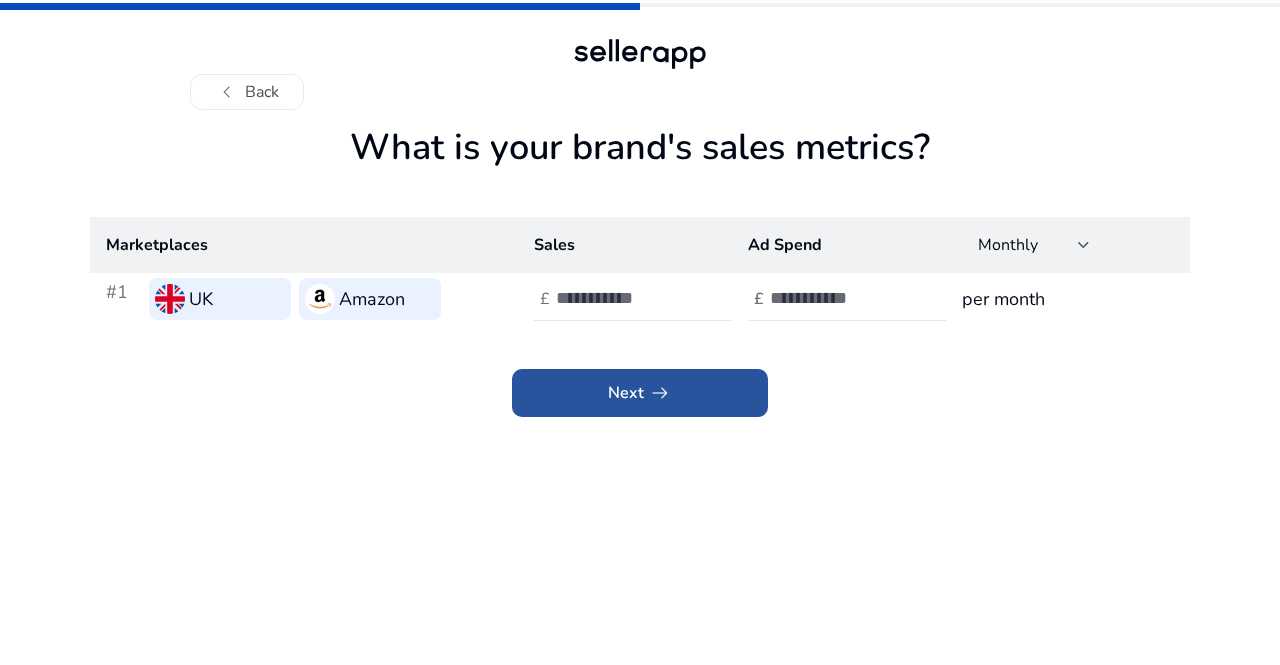click 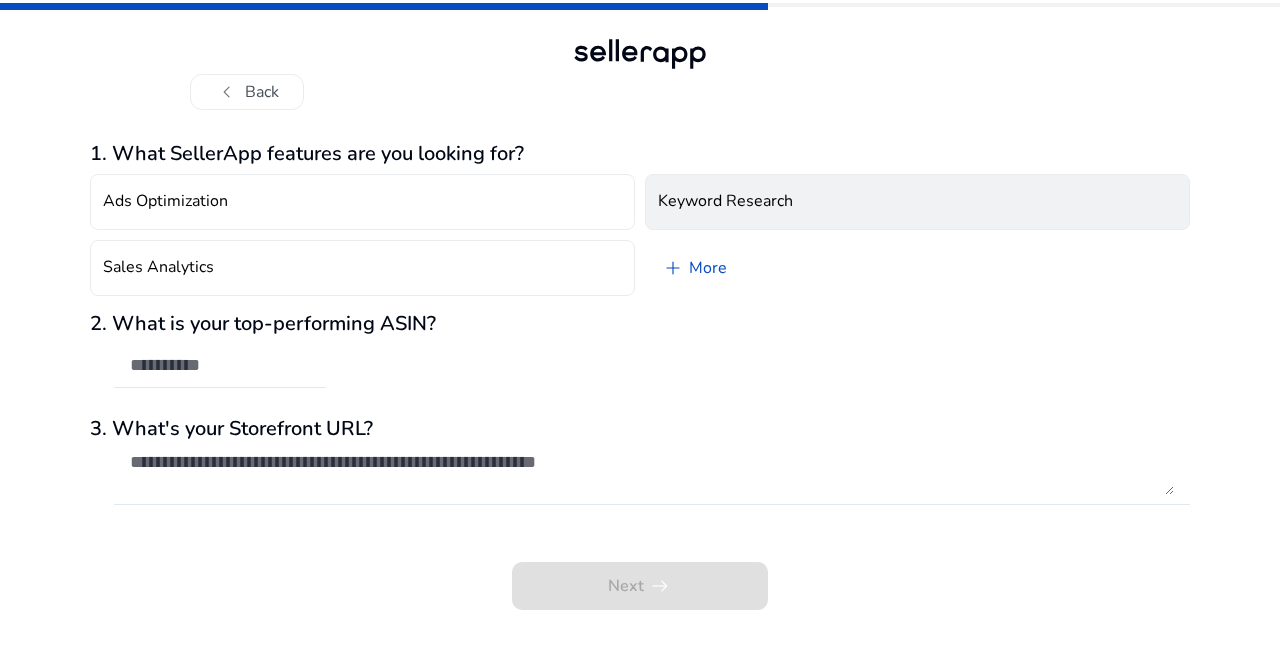 click on "Keyword Research" 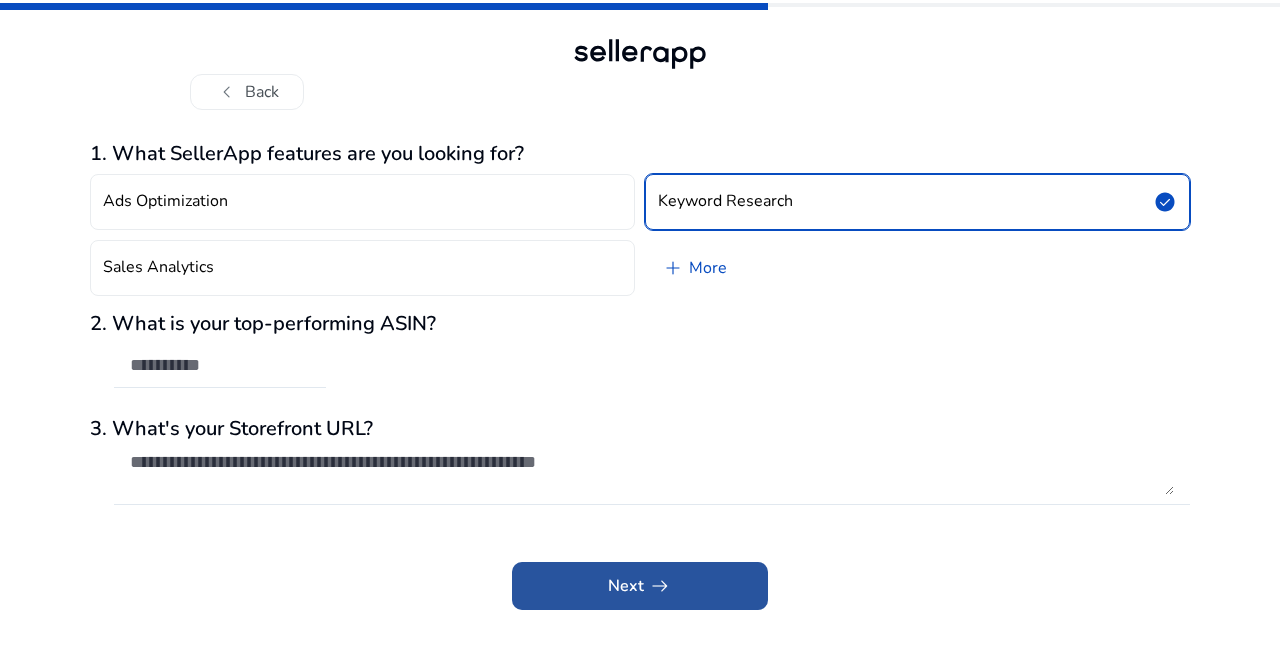 click on "Next   arrow_right_alt" 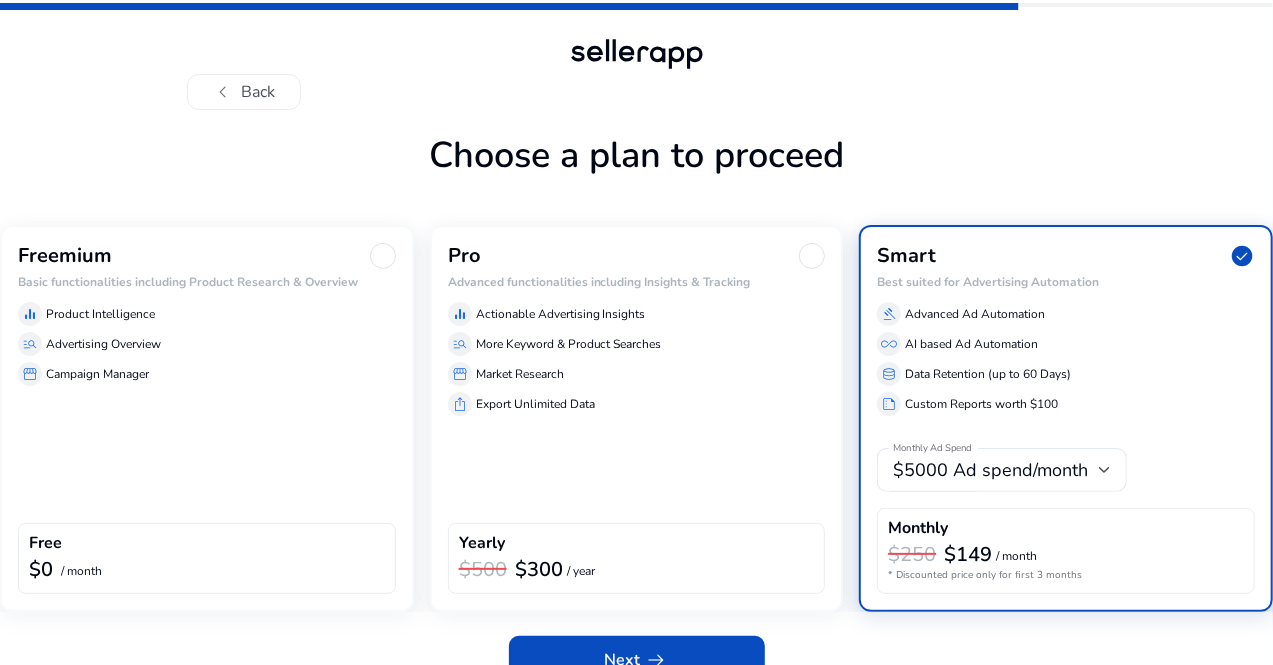 click on "Freemium Basic functionalities including Product Research & Overview  equalizer  Product Intelligence  manage_search  Advertising Overview  storefront  Campaign Manager  Free  $0  / month" 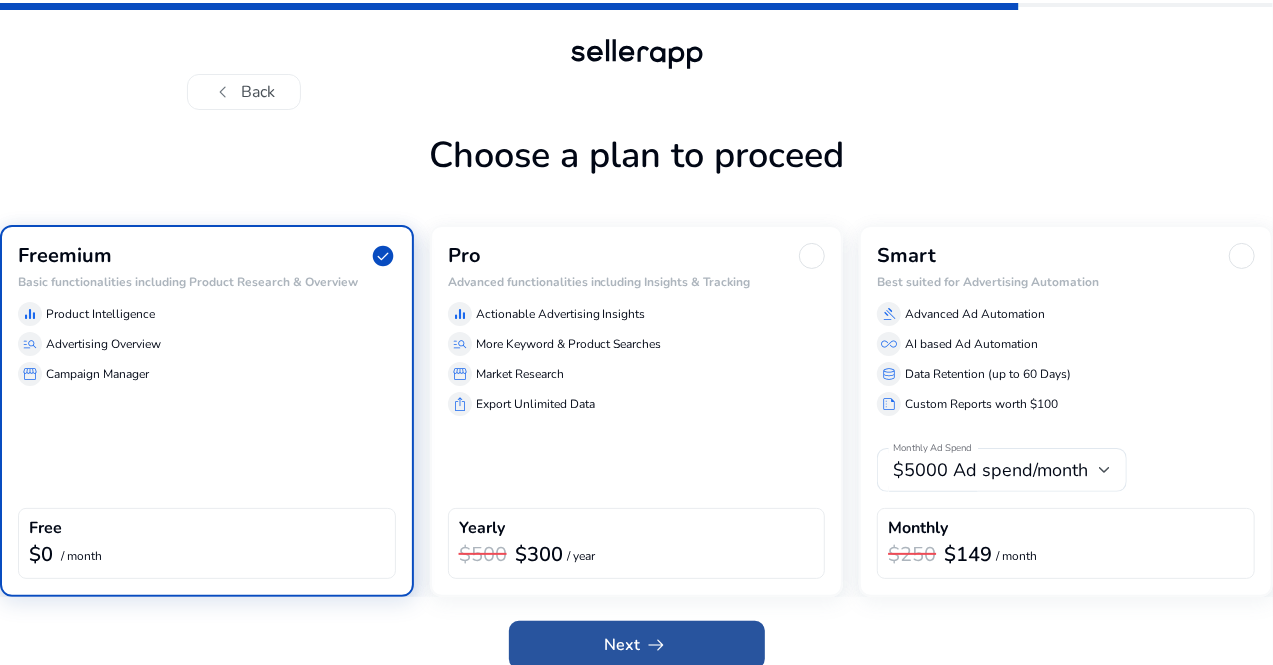 click 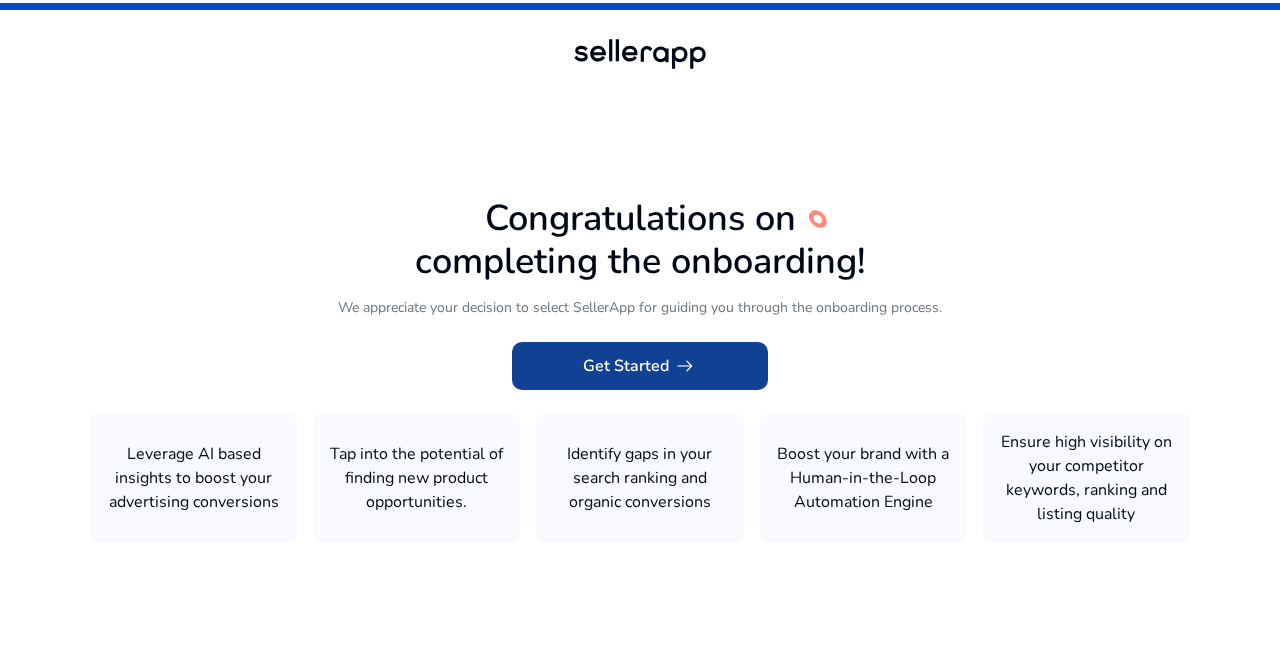click on "Get Started   arrow_right_alt" 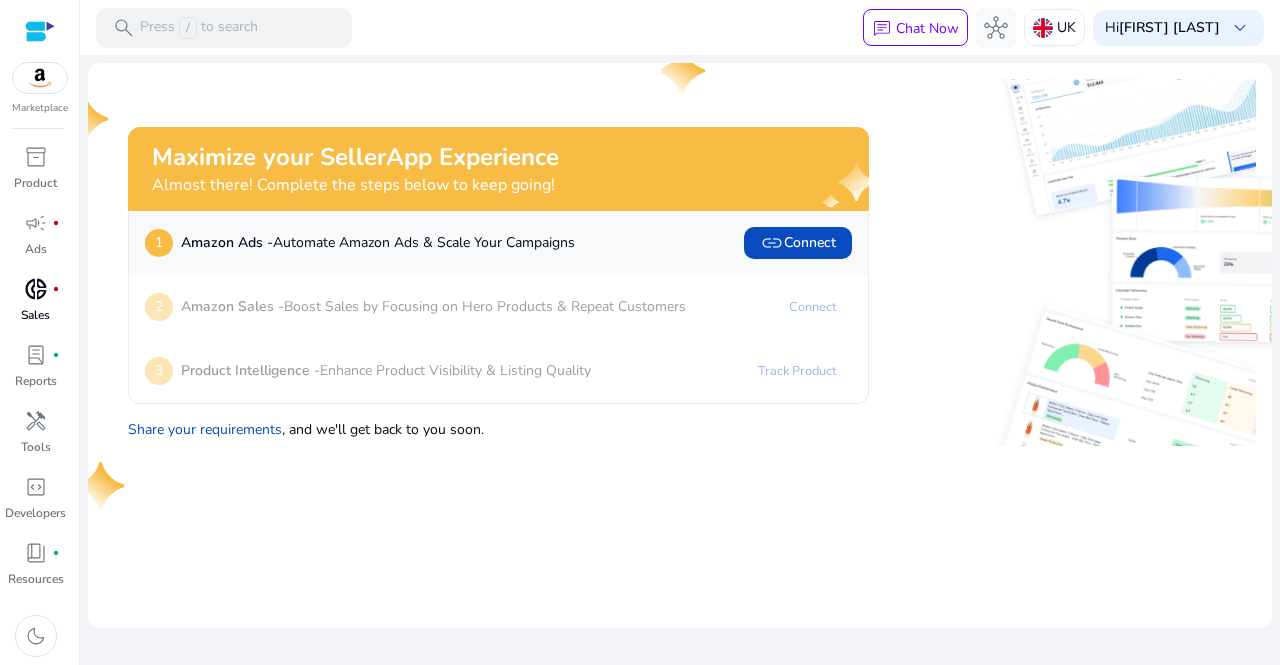 click on "donut_small   fiber_manual_record   Sales" at bounding box center (35, 306) 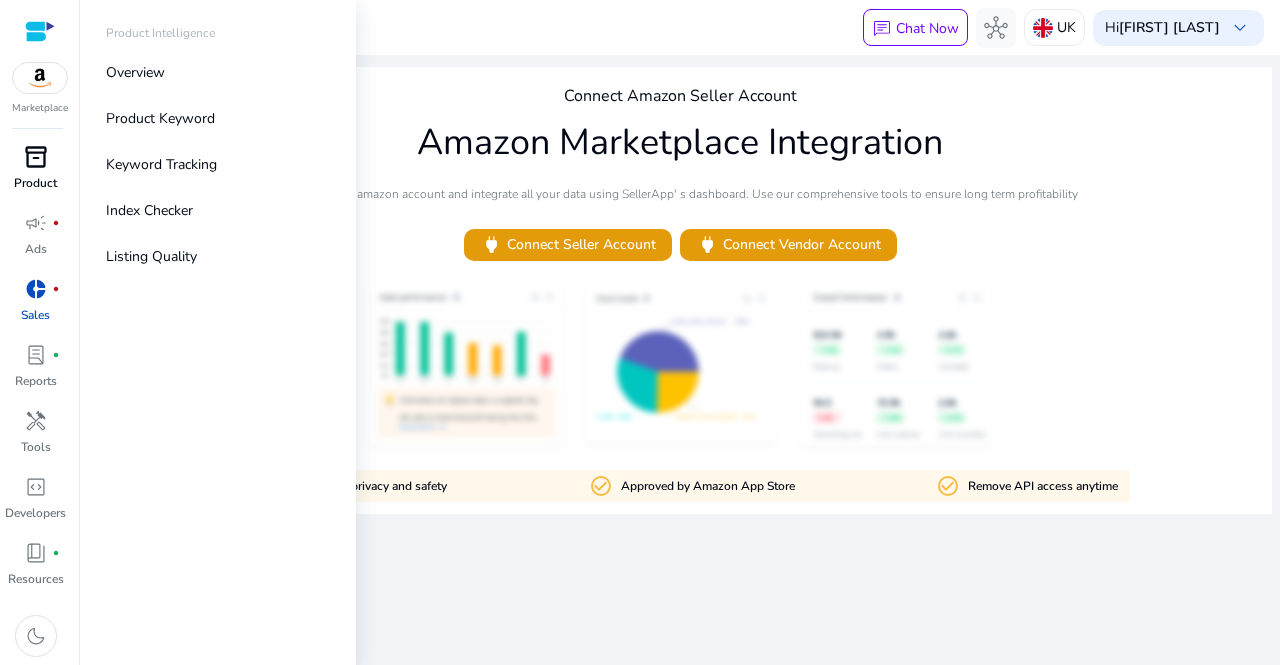 click on "inventory_2" at bounding box center (36, 157) 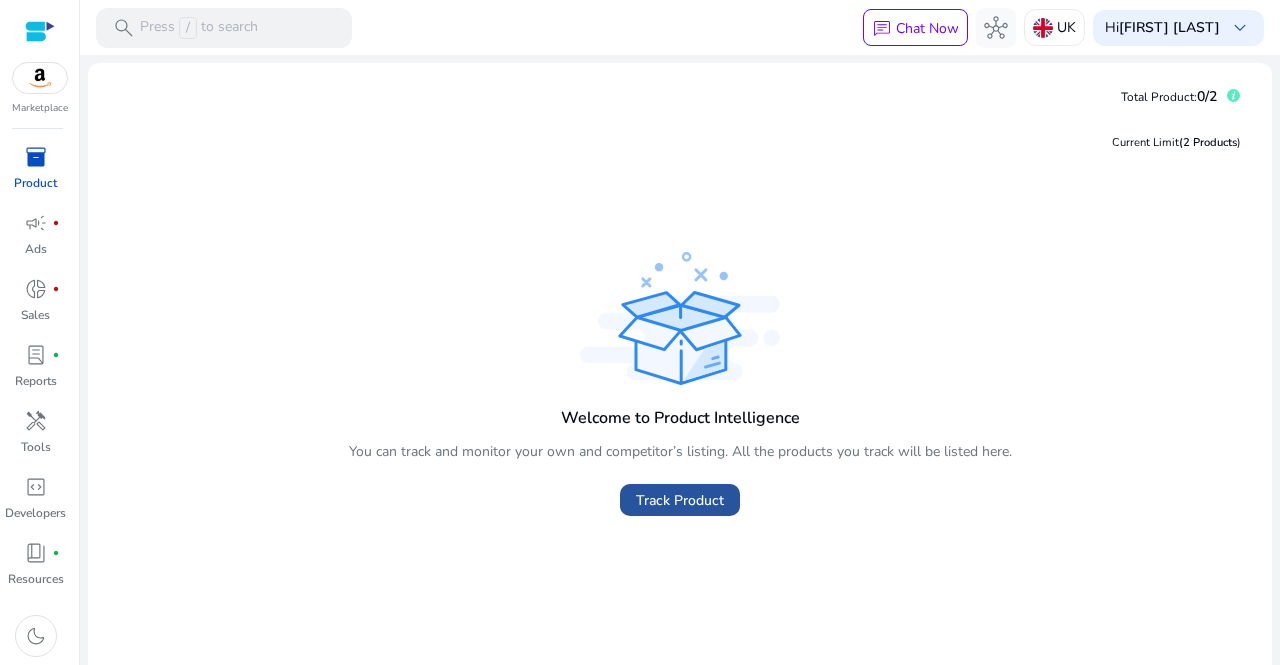 click on "Track Product" 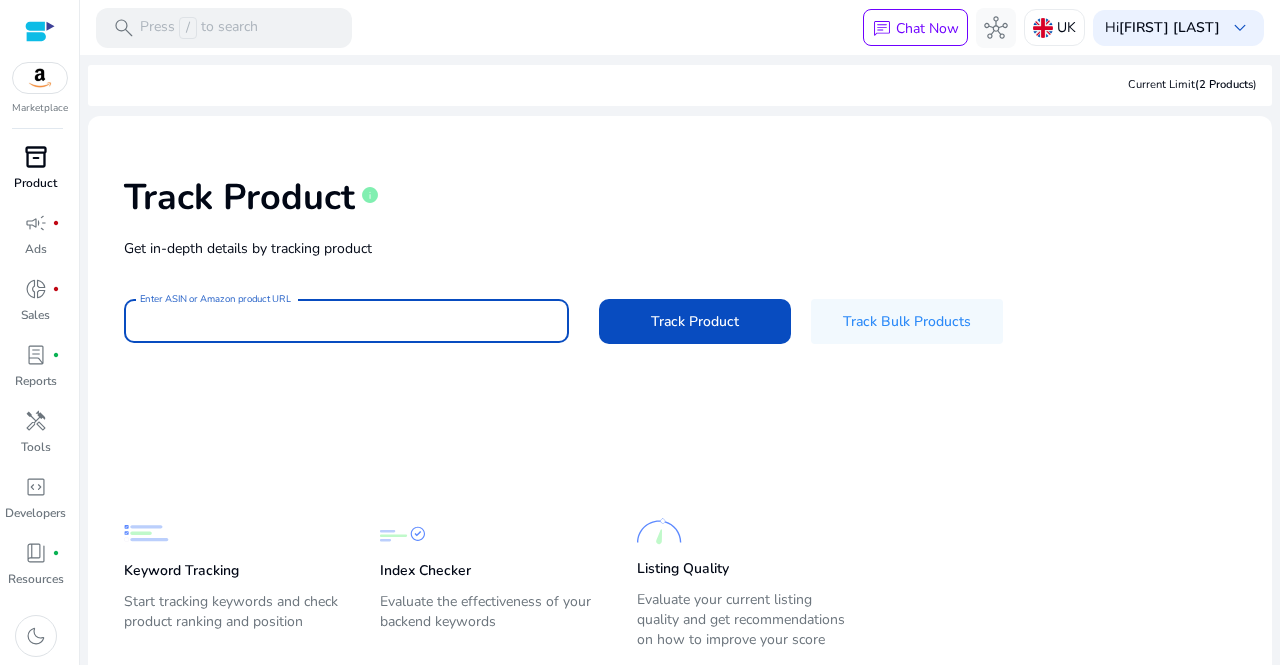 click on "Enter ASIN or Amazon product URL" at bounding box center (346, 321) 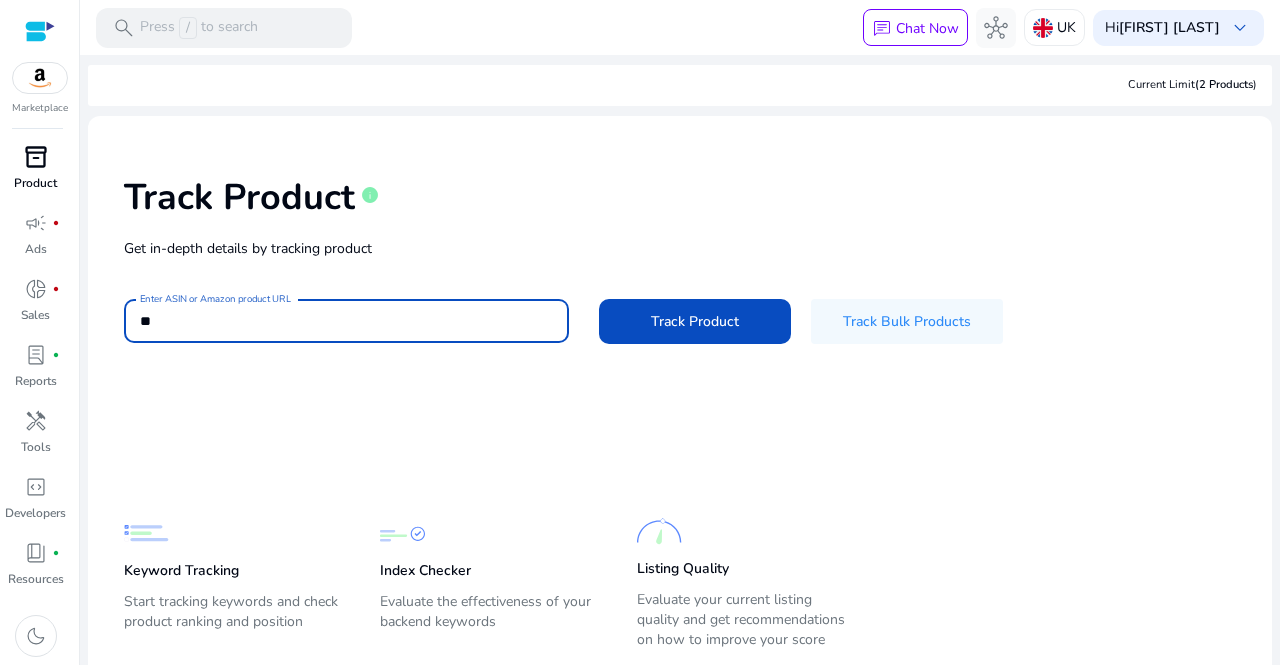 scroll, scrollTop: 0, scrollLeft: 0, axis: both 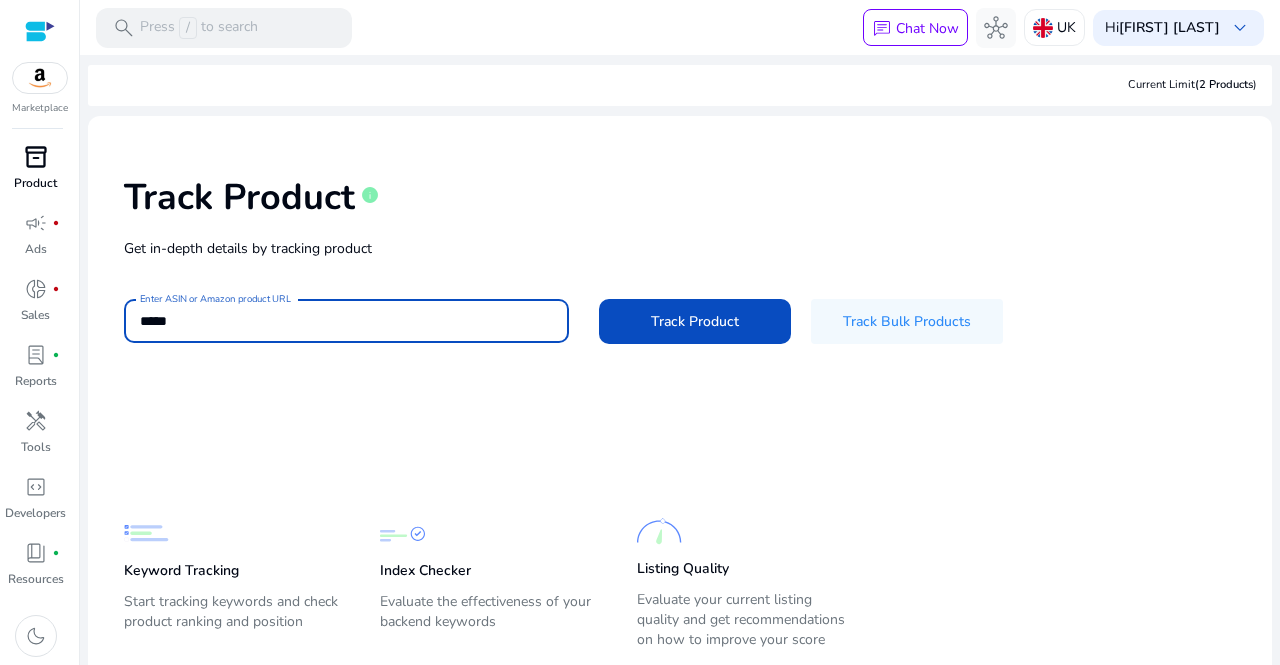 click on "Track Product" 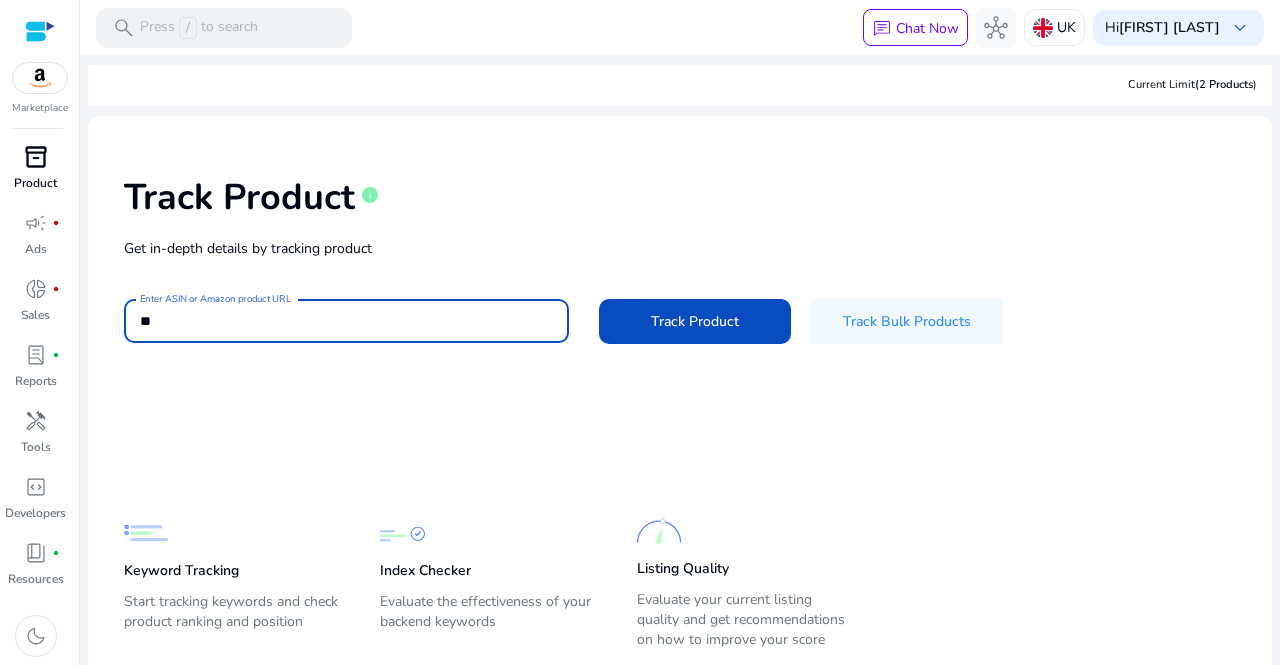 type on "*" 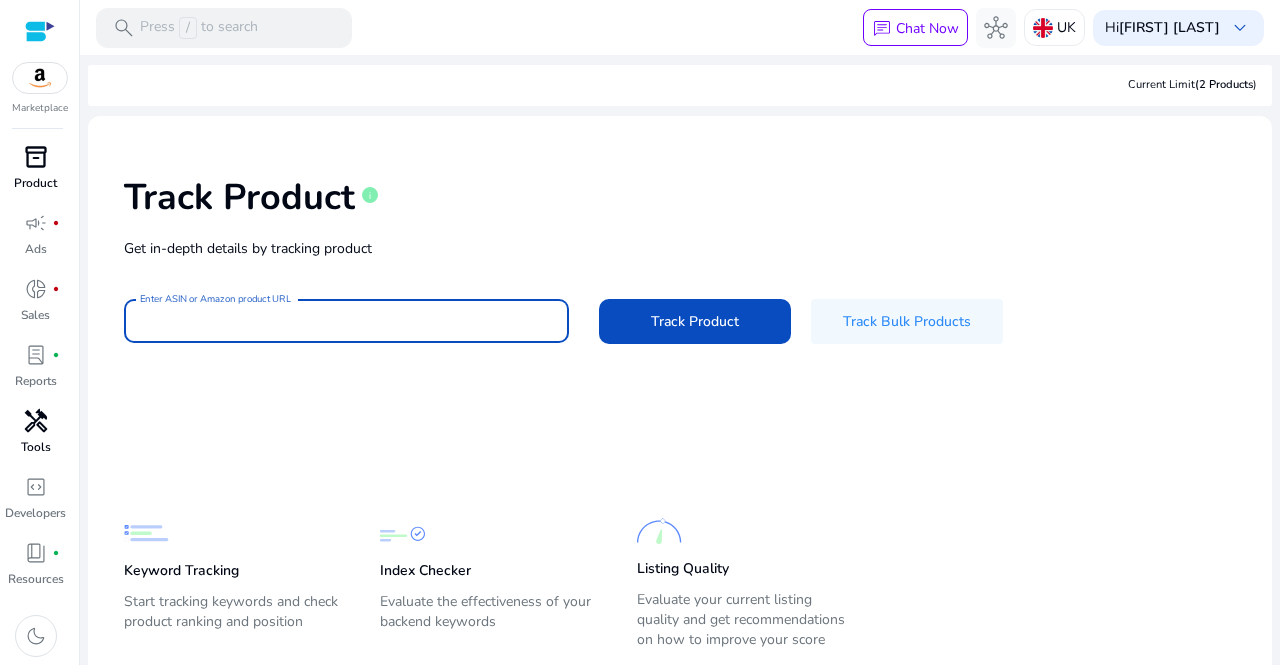 type 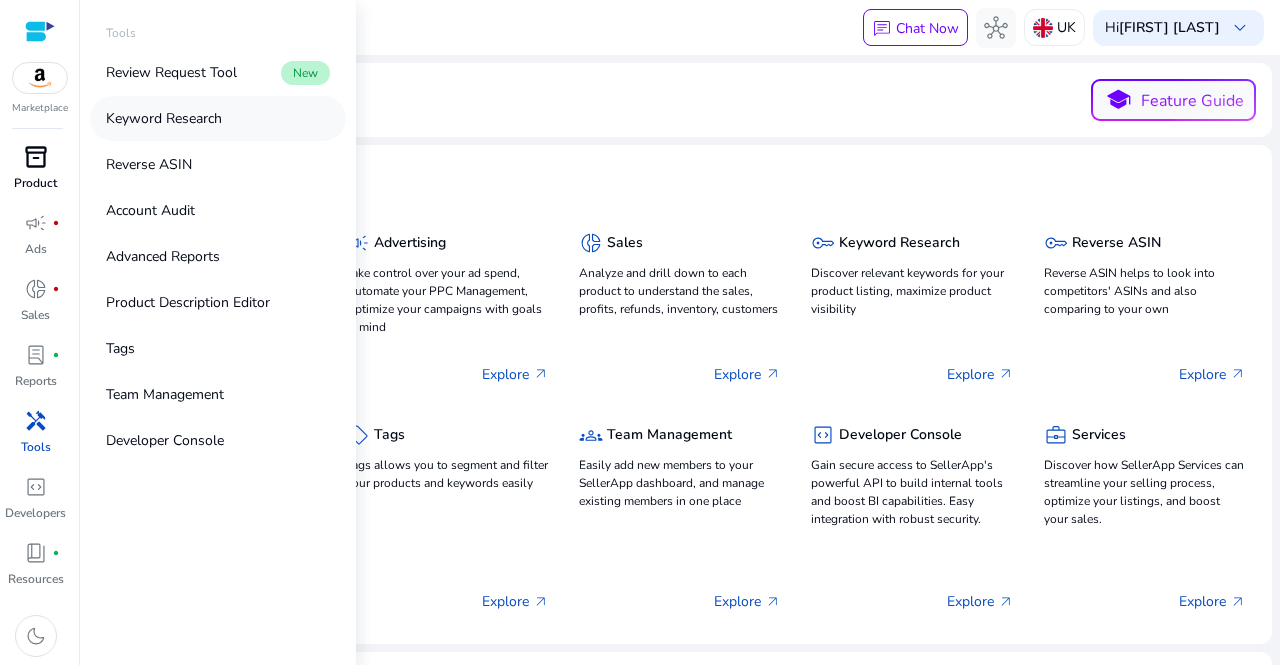 click on "Keyword Research" at bounding box center (164, 118) 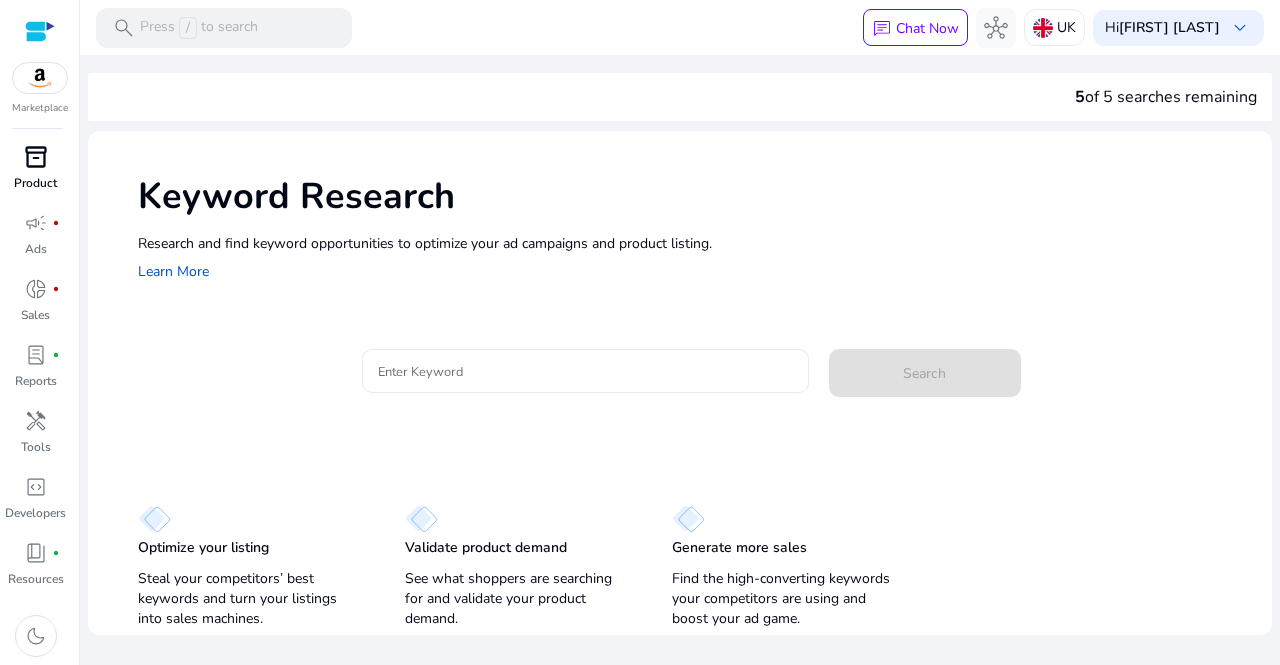 click 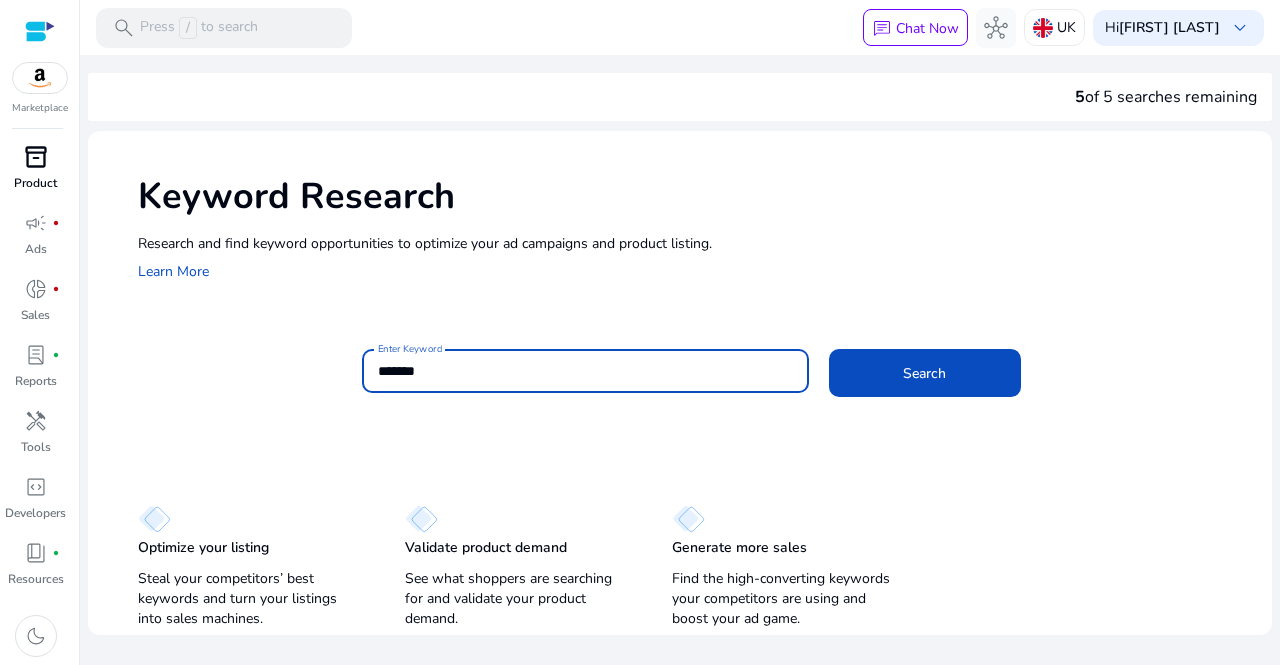 type on "*******" 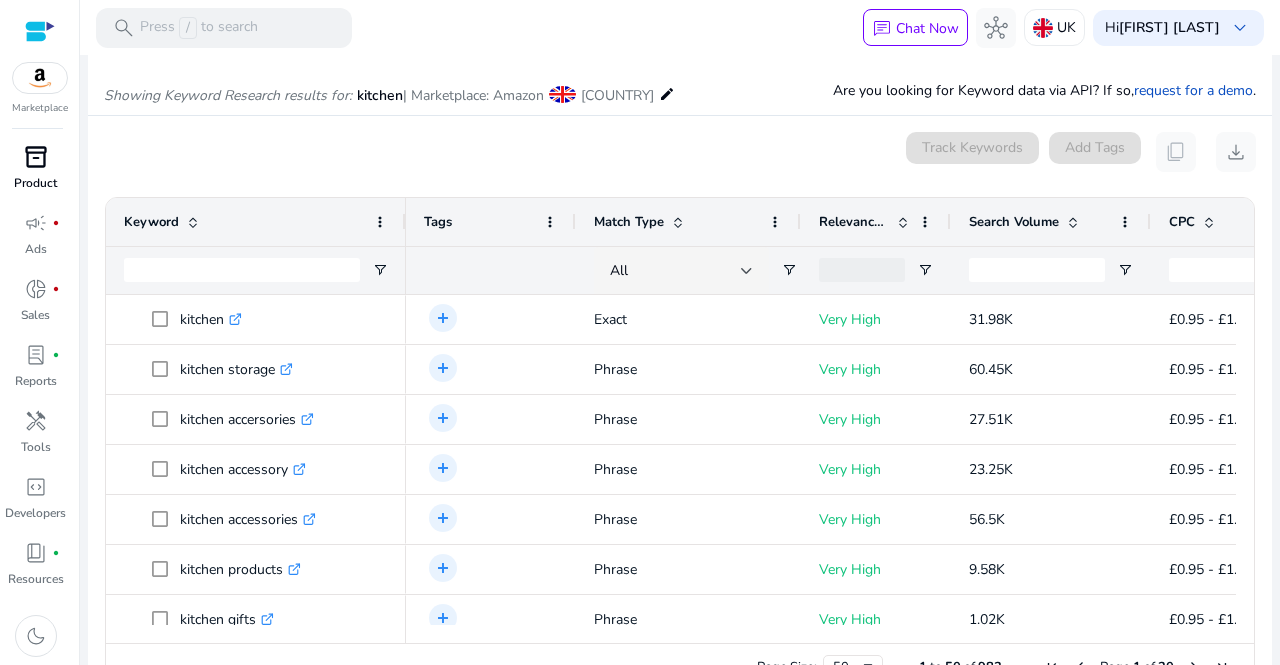scroll, scrollTop: 238, scrollLeft: 0, axis: vertical 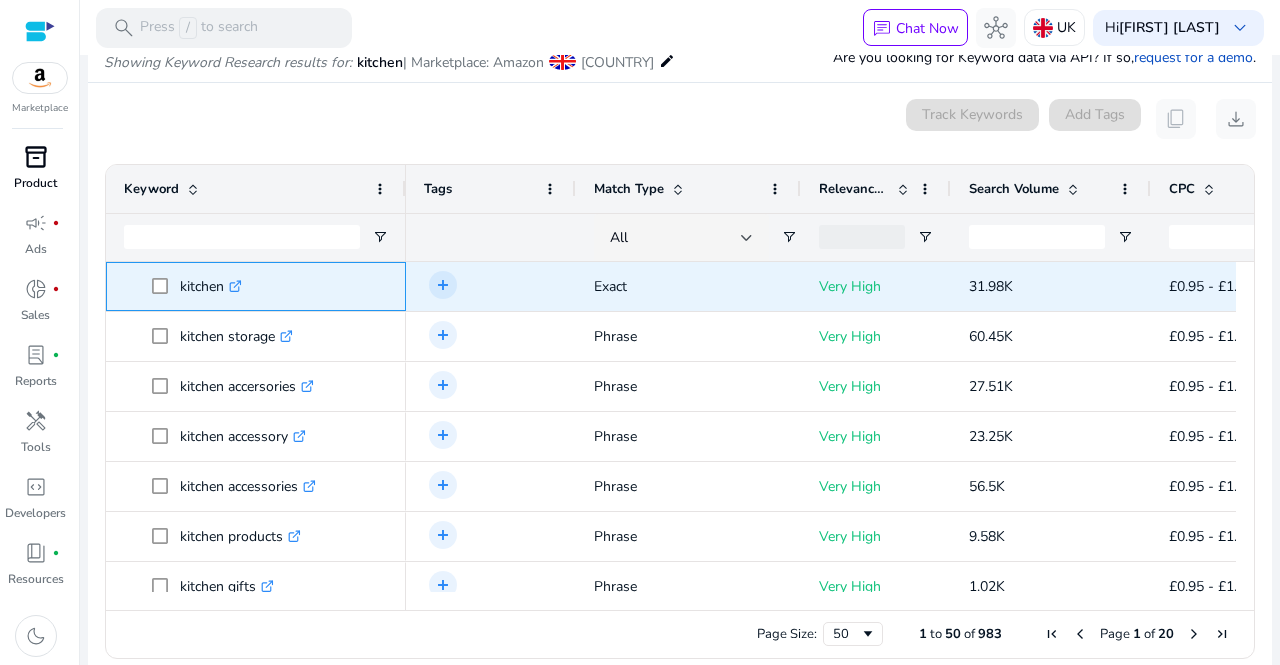 click on ".st0{fill:#2c8af8}" 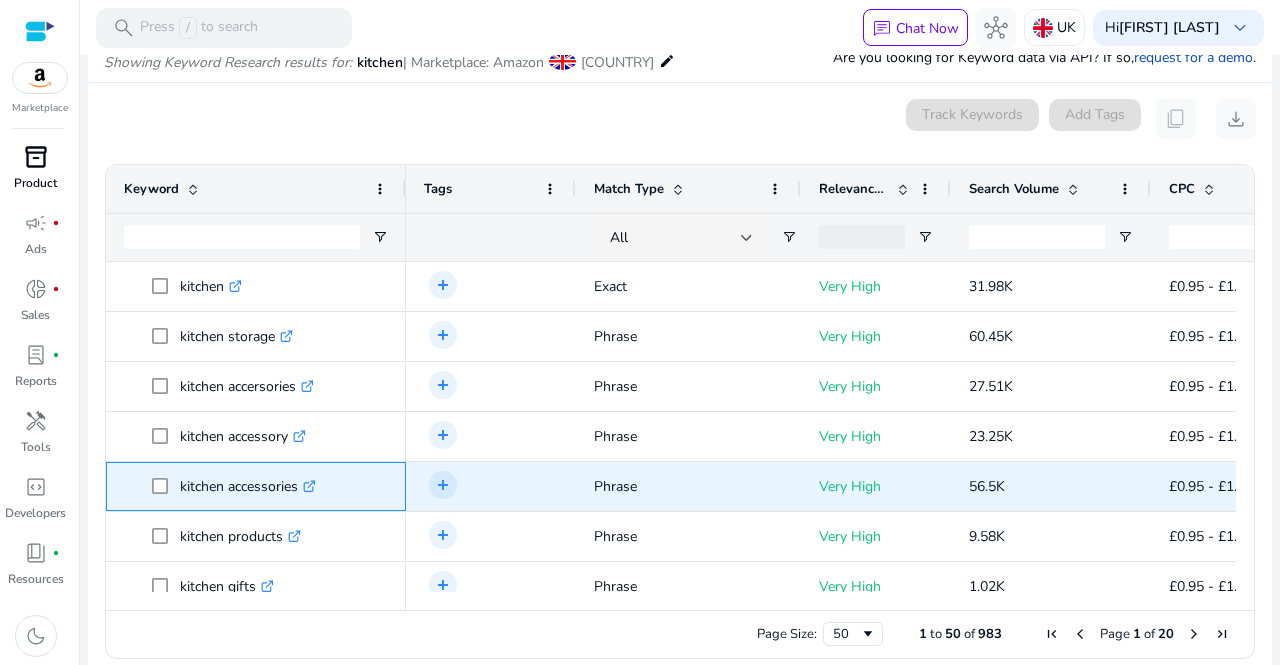 click on "kitchen accessories  .st0{fill:#2c8af8}" at bounding box center (248, 486) 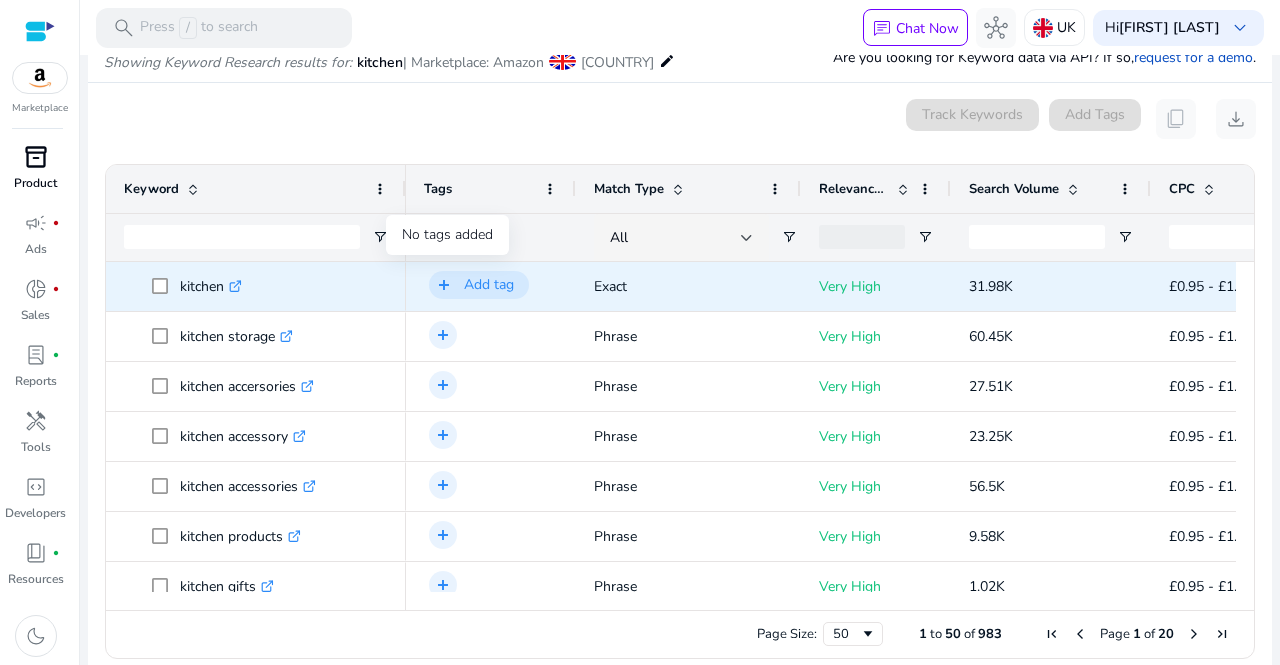 click on "add" at bounding box center (444, 285) 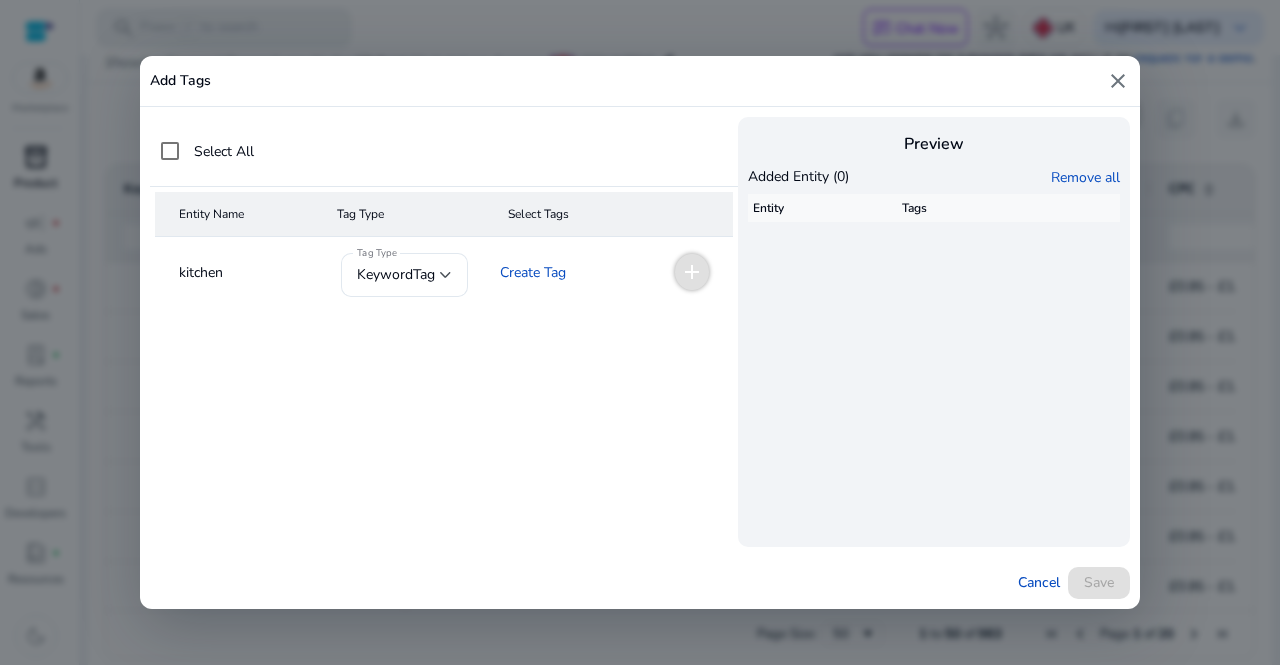 click on "kitchen" 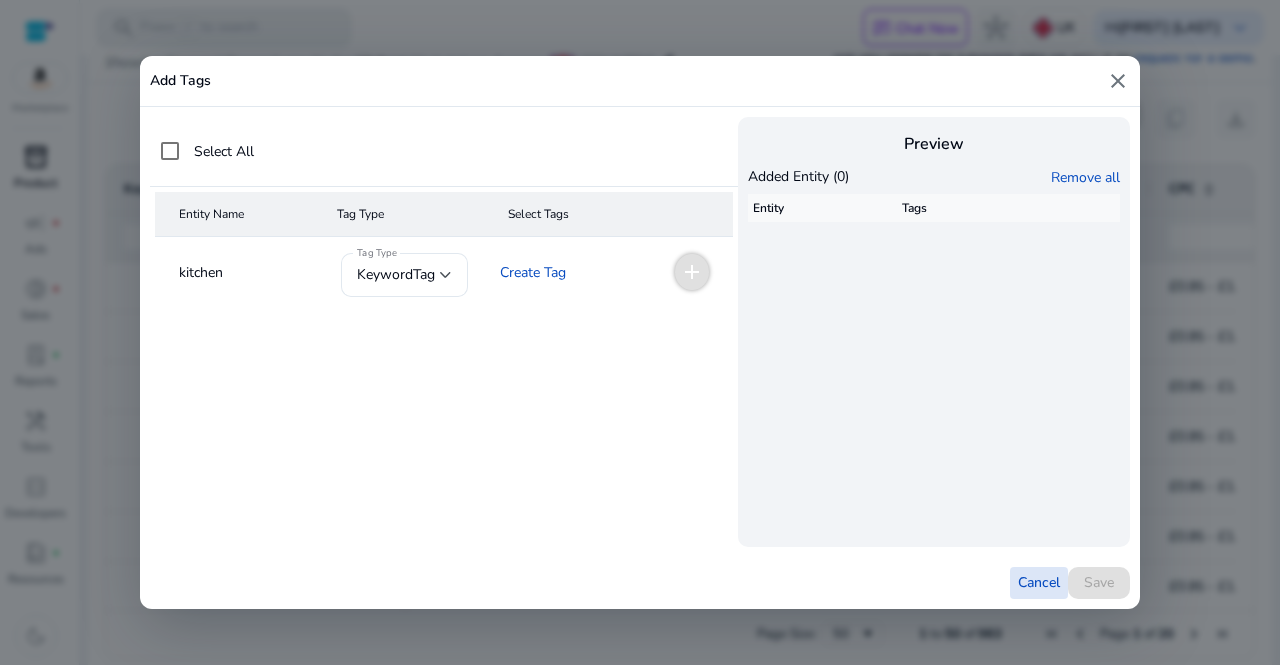 click on "Cancel" at bounding box center [1039, 582] 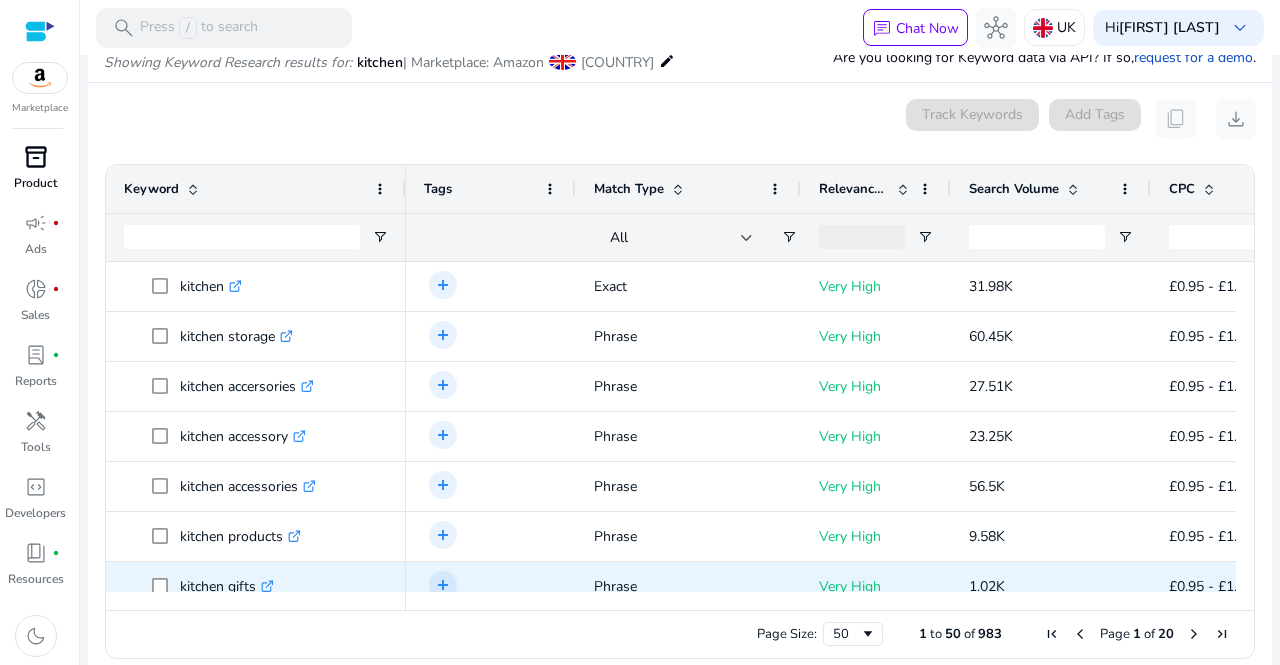 scroll, scrollTop: 219, scrollLeft: 0, axis: vertical 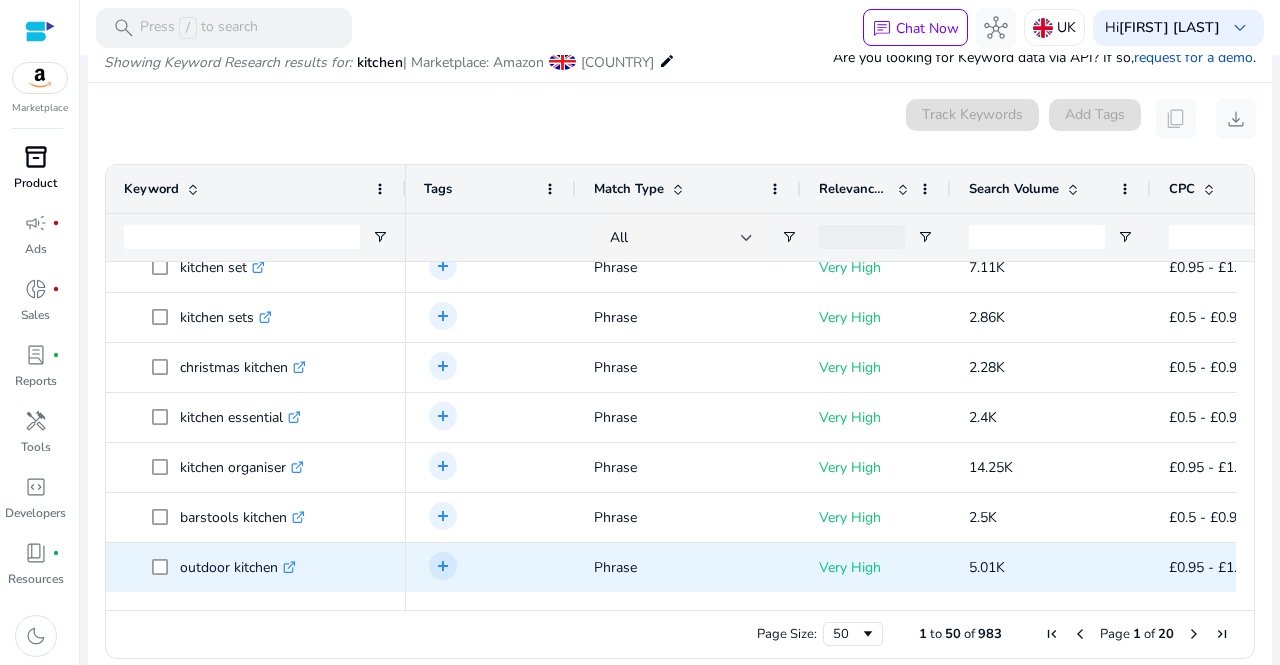 click on "outdoor kitchen  .st0{fill:#2c8af8}" at bounding box center [238, 567] 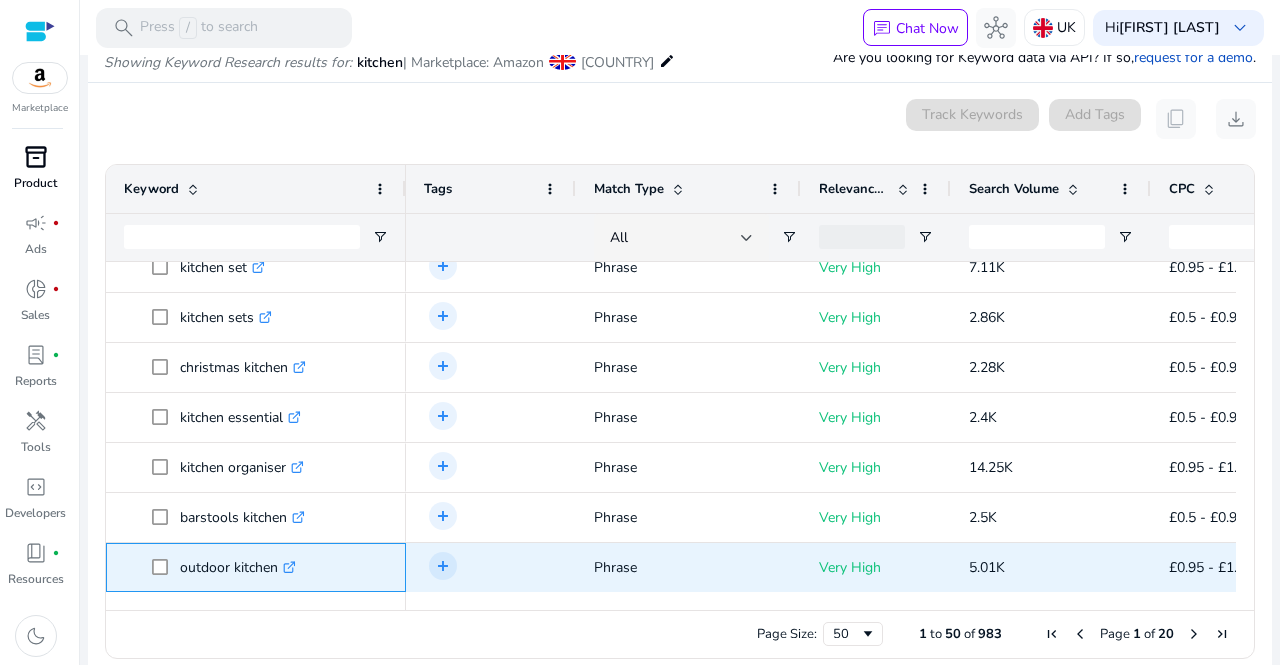 click on ".st0{fill:#2c8af8}" 